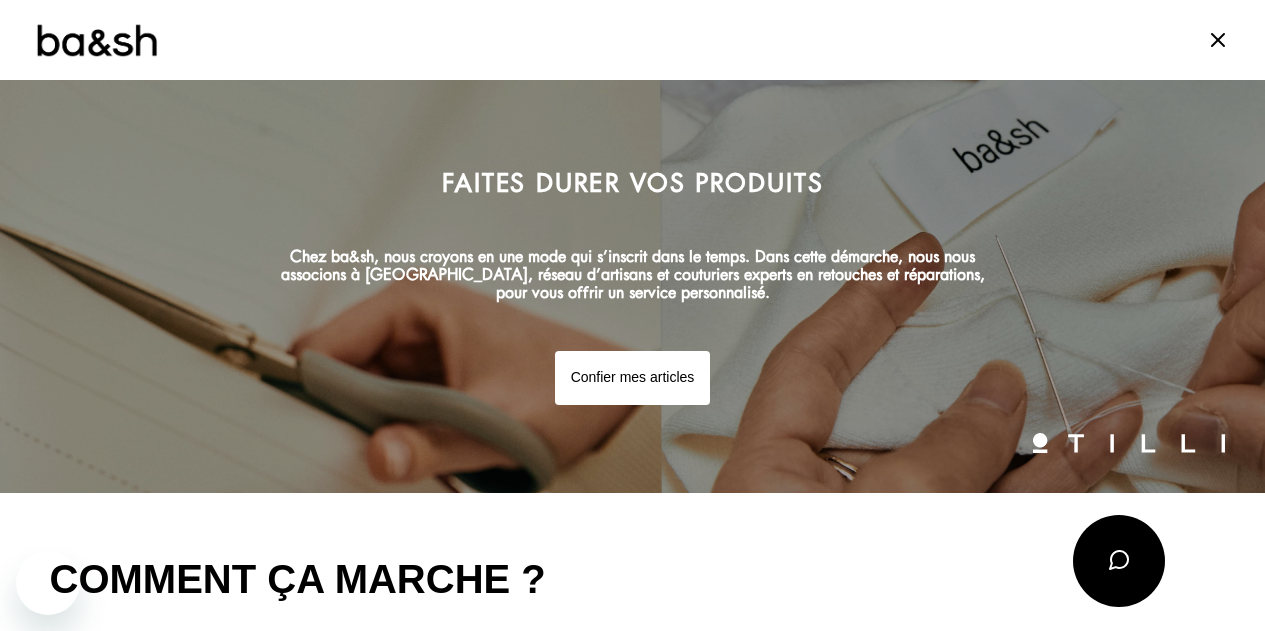 scroll, scrollTop: 928, scrollLeft: 0, axis: vertical 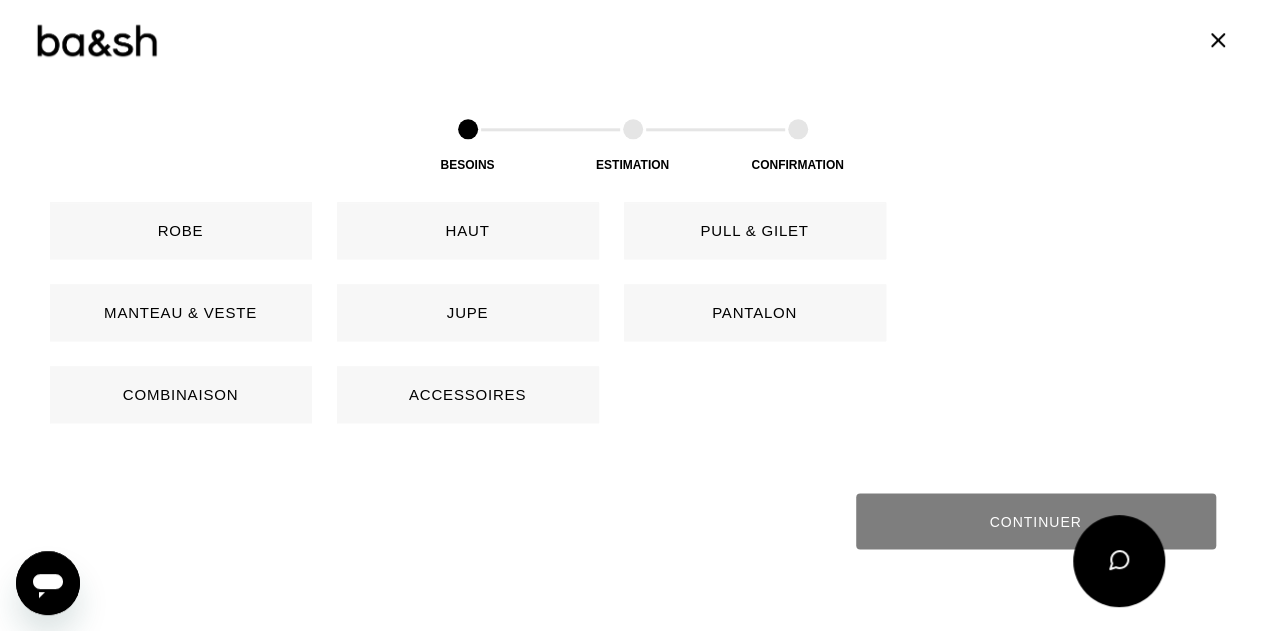 click on "Robe" at bounding box center (181, 230) 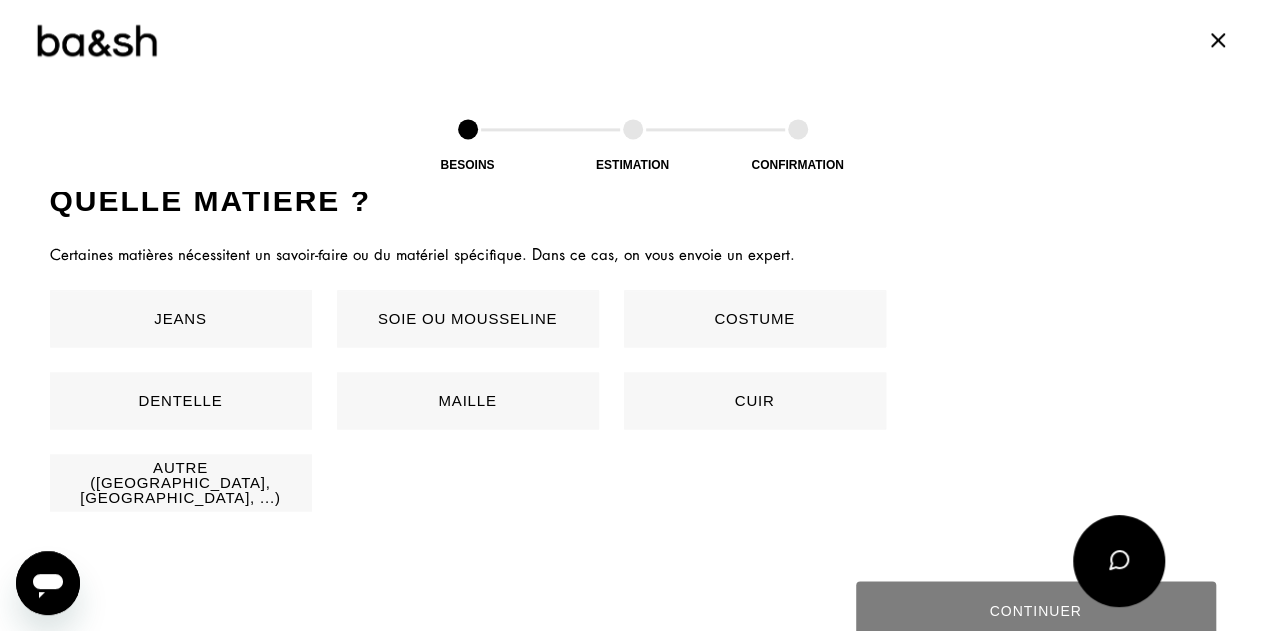 scroll, scrollTop: 1339, scrollLeft: 0, axis: vertical 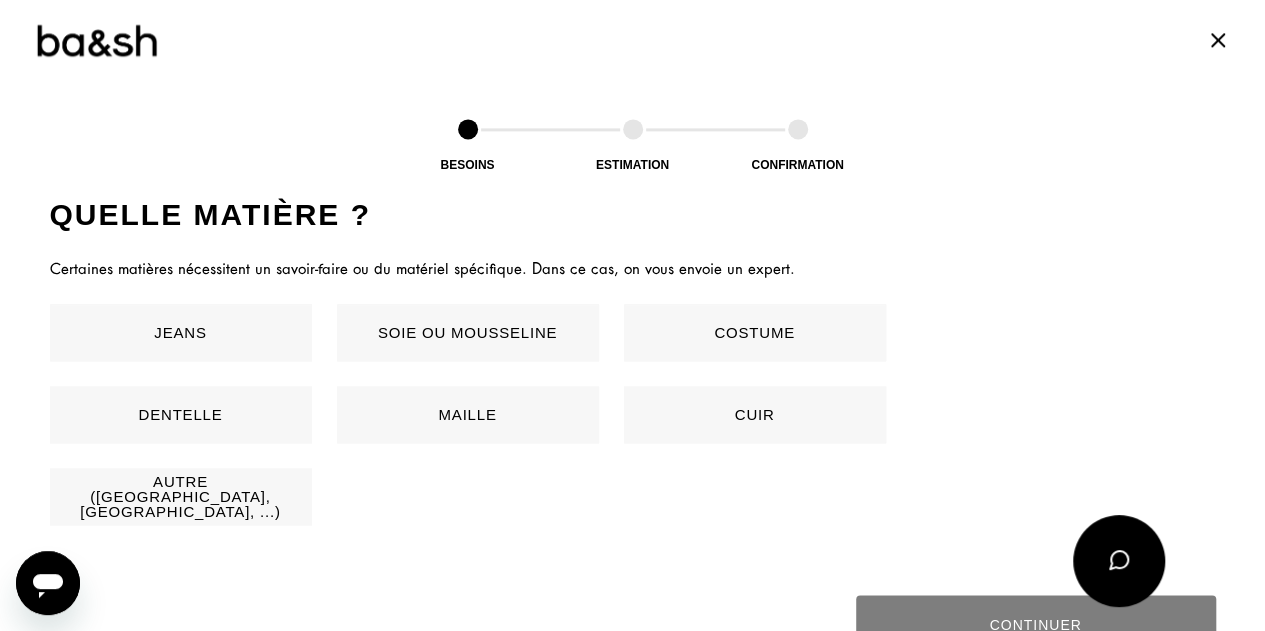click on "Autre ([GEOGRAPHIC_DATA], [GEOGRAPHIC_DATA], ...)" at bounding box center (181, 496) 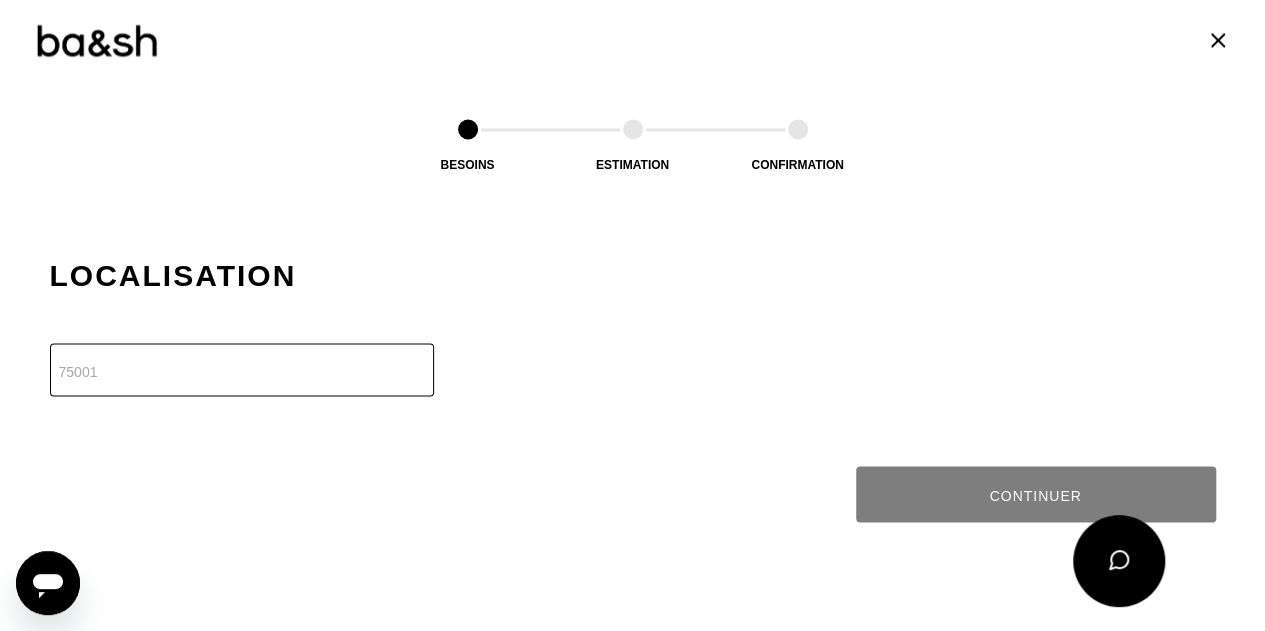 scroll, scrollTop: 1676, scrollLeft: 0, axis: vertical 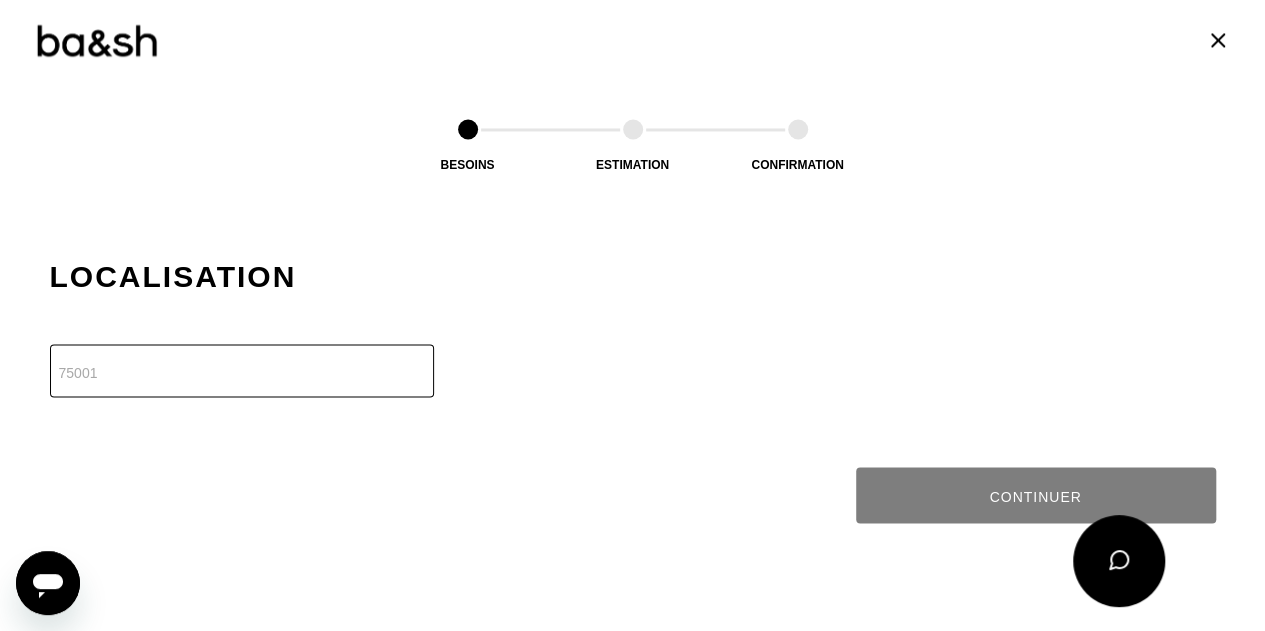 click at bounding box center [242, 370] 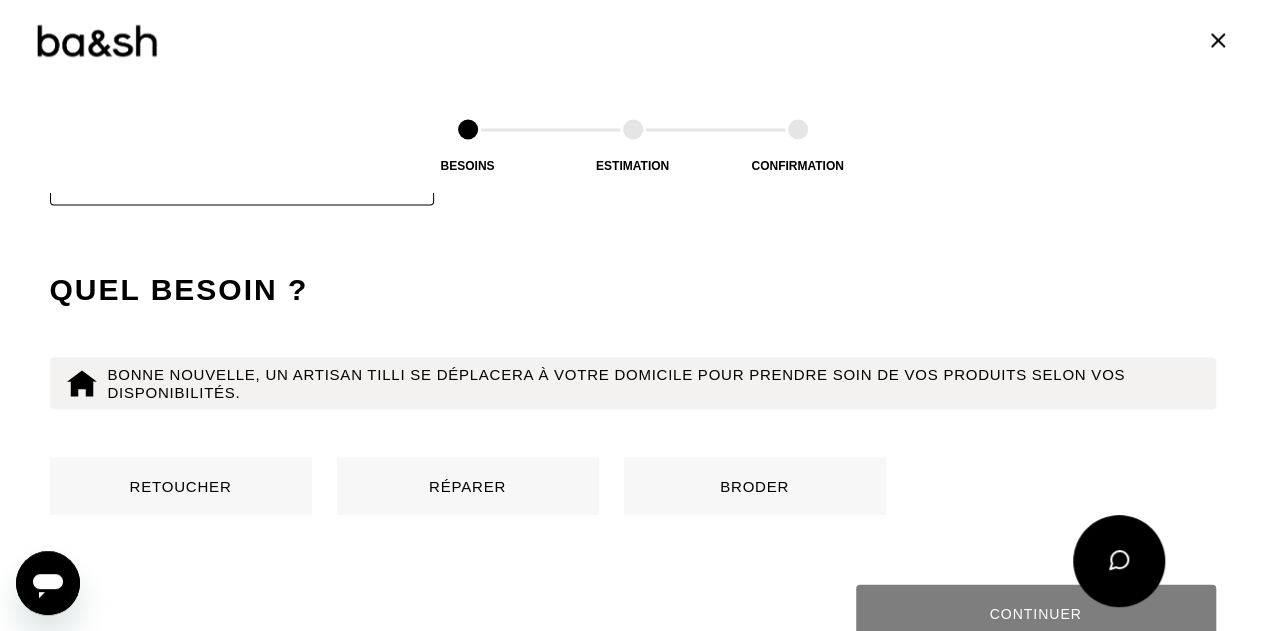 scroll, scrollTop: 1924, scrollLeft: 0, axis: vertical 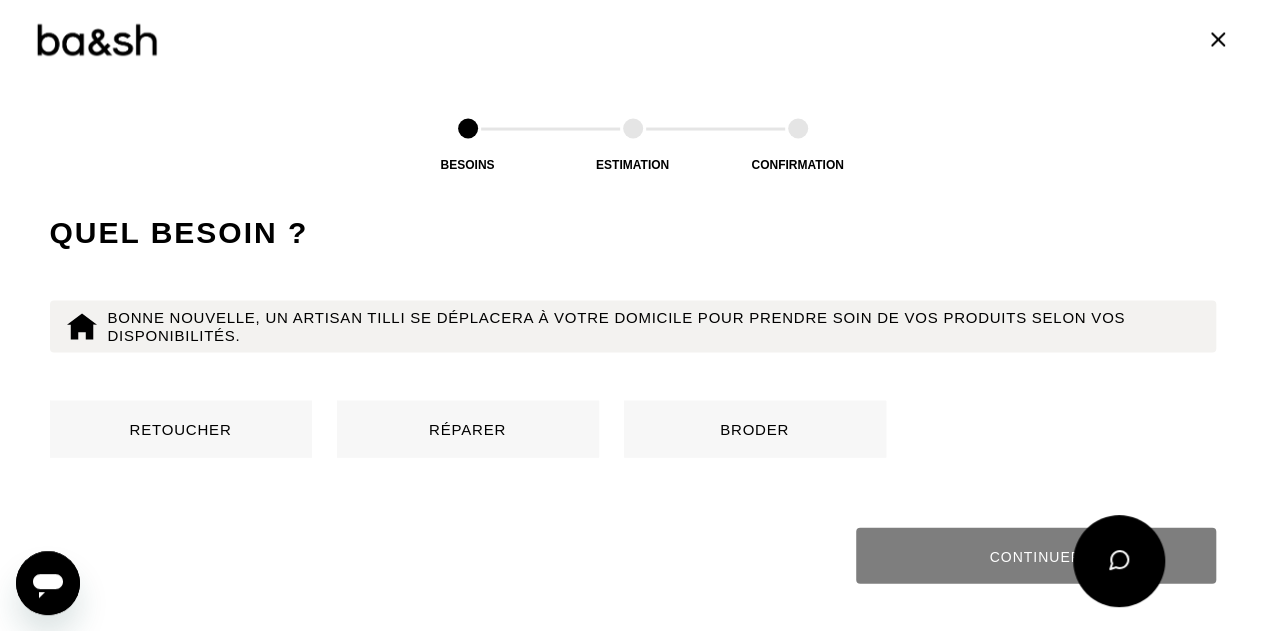 type on "75116" 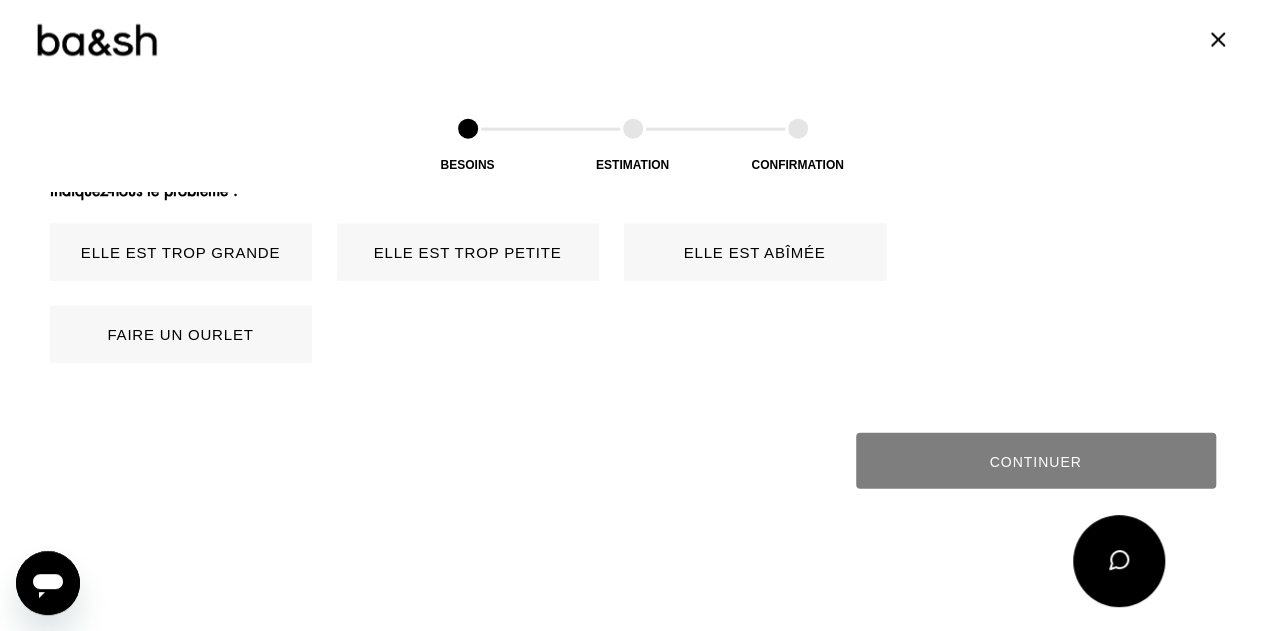 scroll, scrollTop: 2266, scrollLeft: 0, axis: vertical 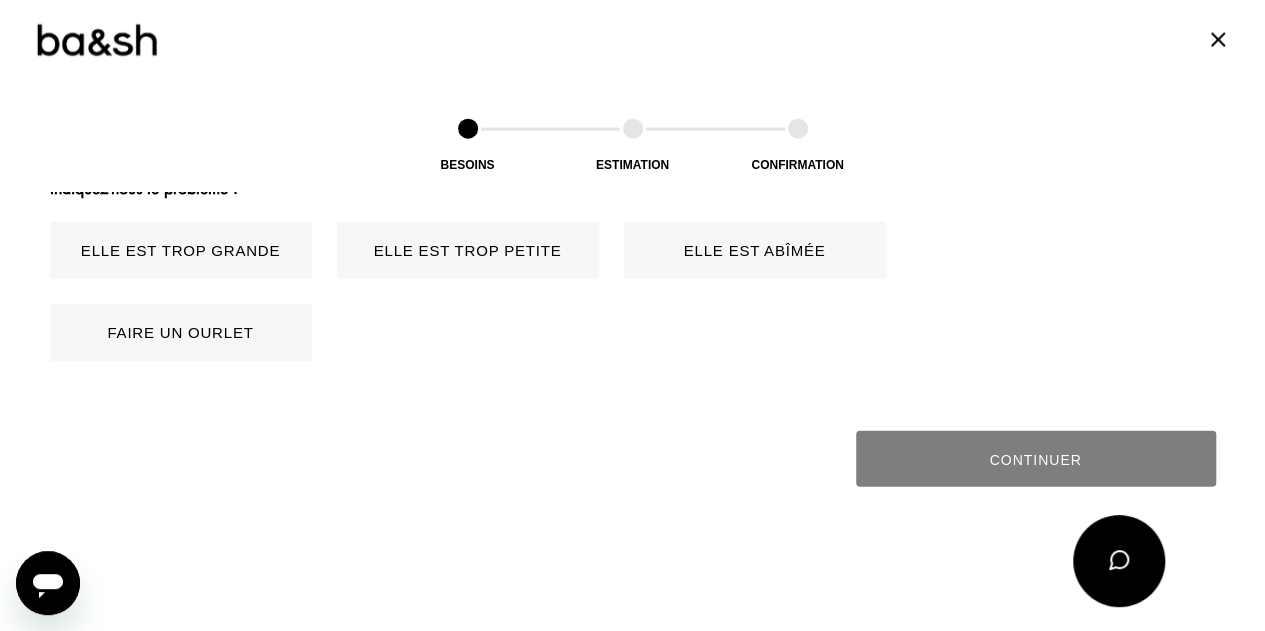 click on "Elle est trop grande" at bounding box center [181, 250] 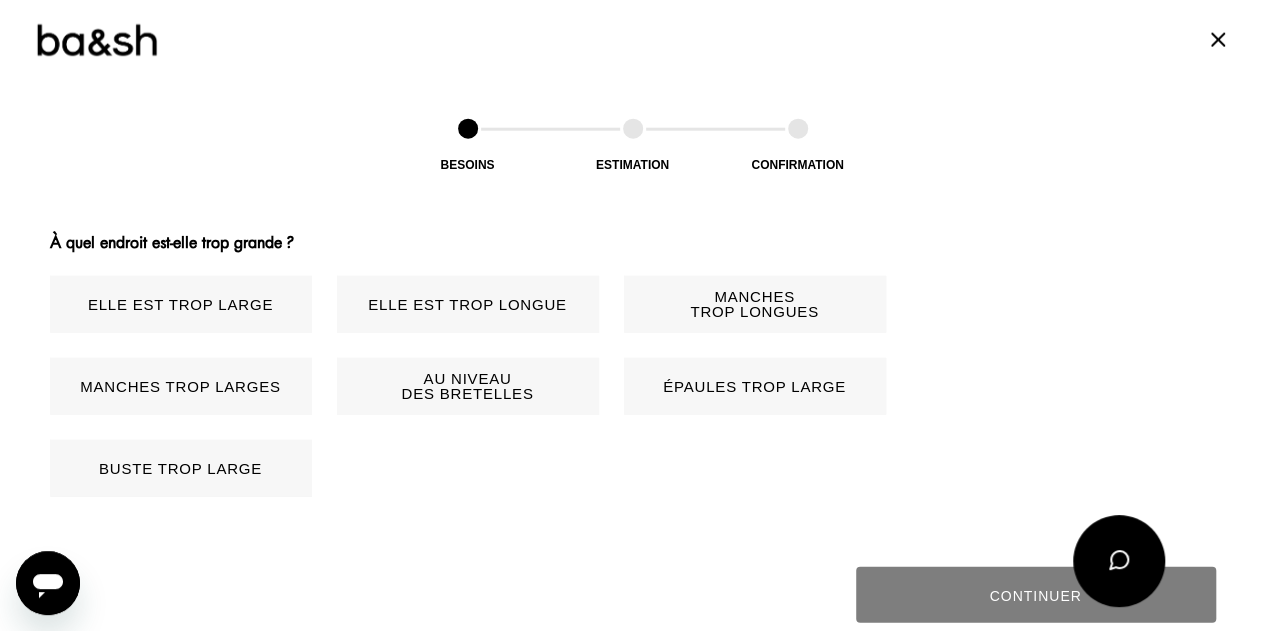 scroll, scrollTop: 2477, scrollLeft: 0, axis: vertical 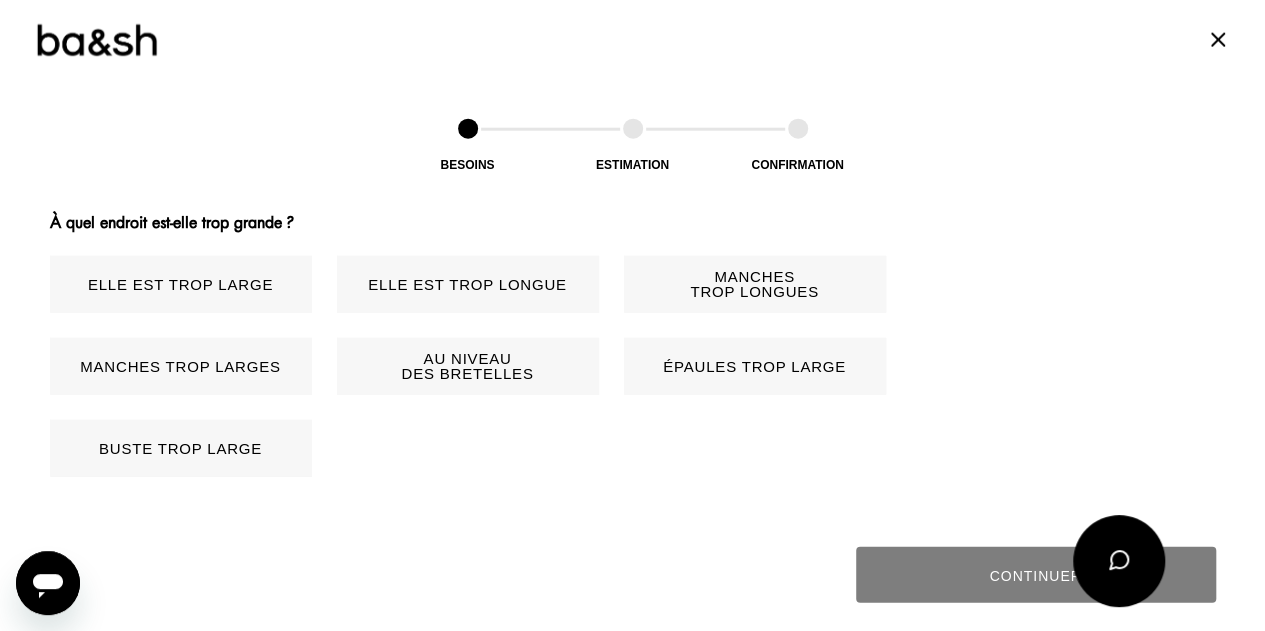 click on "Elle est trop longue" at bounding box center [468, 284] 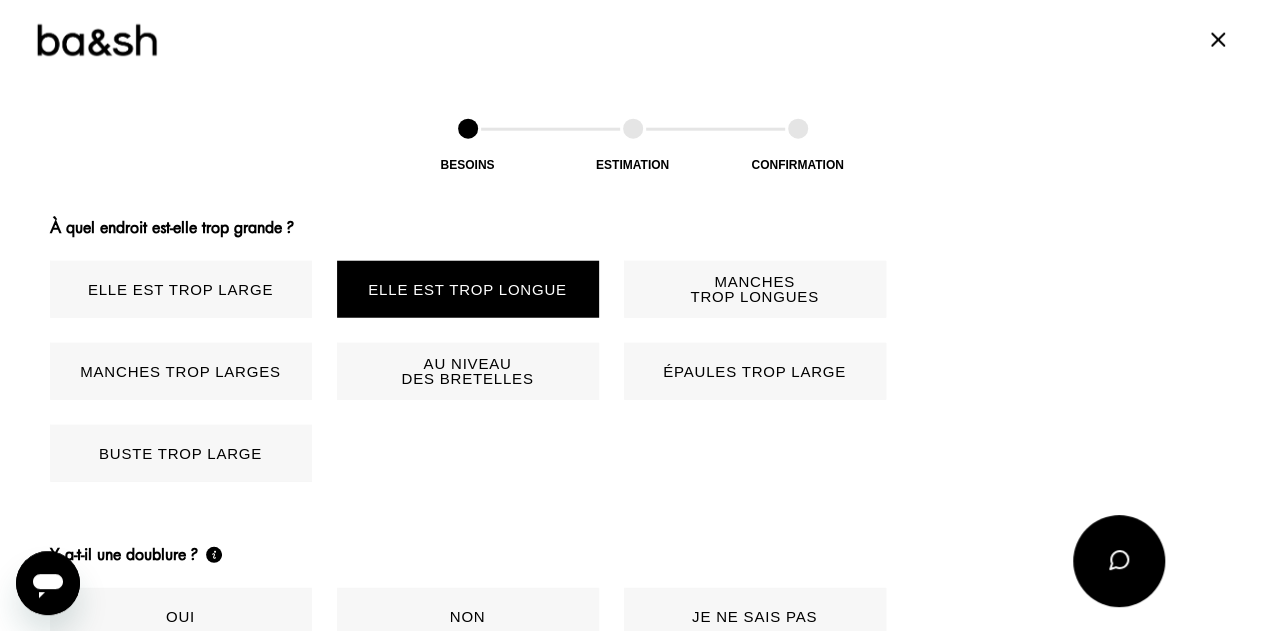 scroll, scrollTop: 2472, scrollLeft: 0, axis: vertical 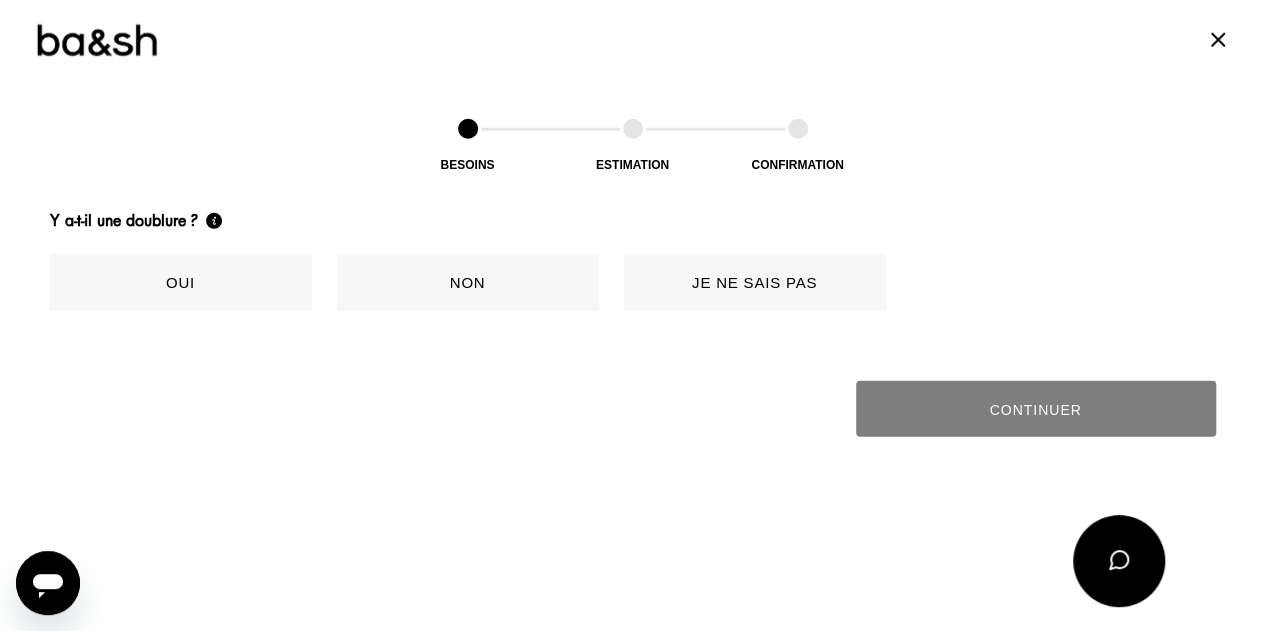 click on "Non" at bounding box center [468, 282] 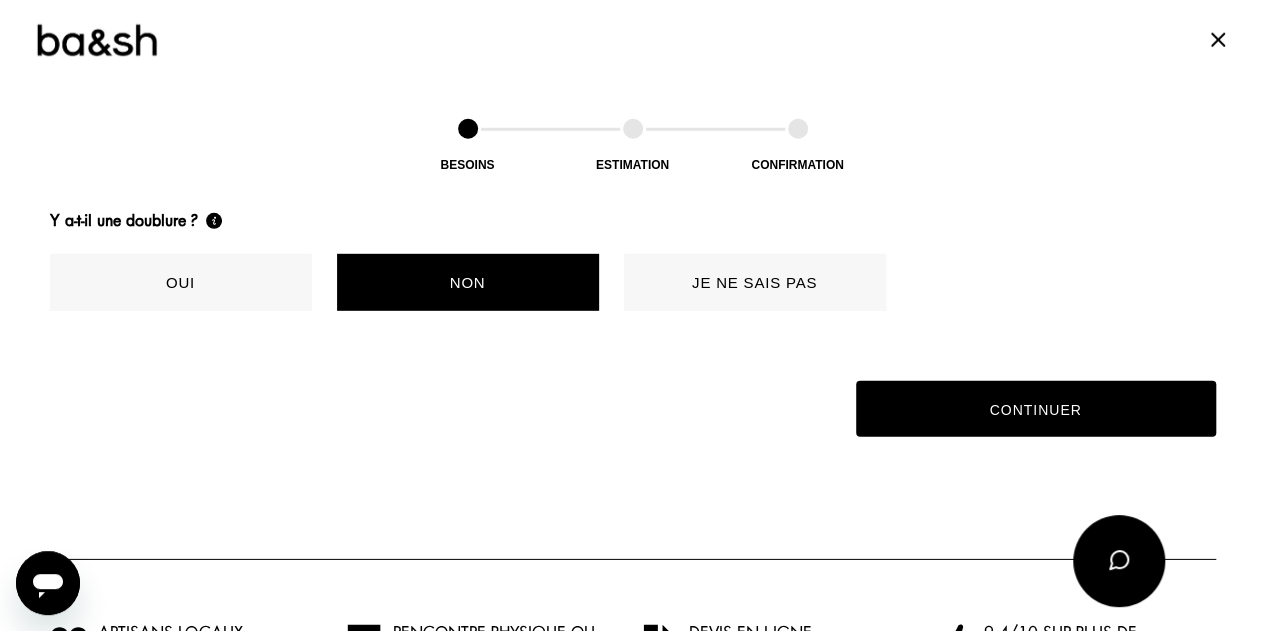 scroll, scrollTop: 2874, scrollLeft: 0, axis: vertical 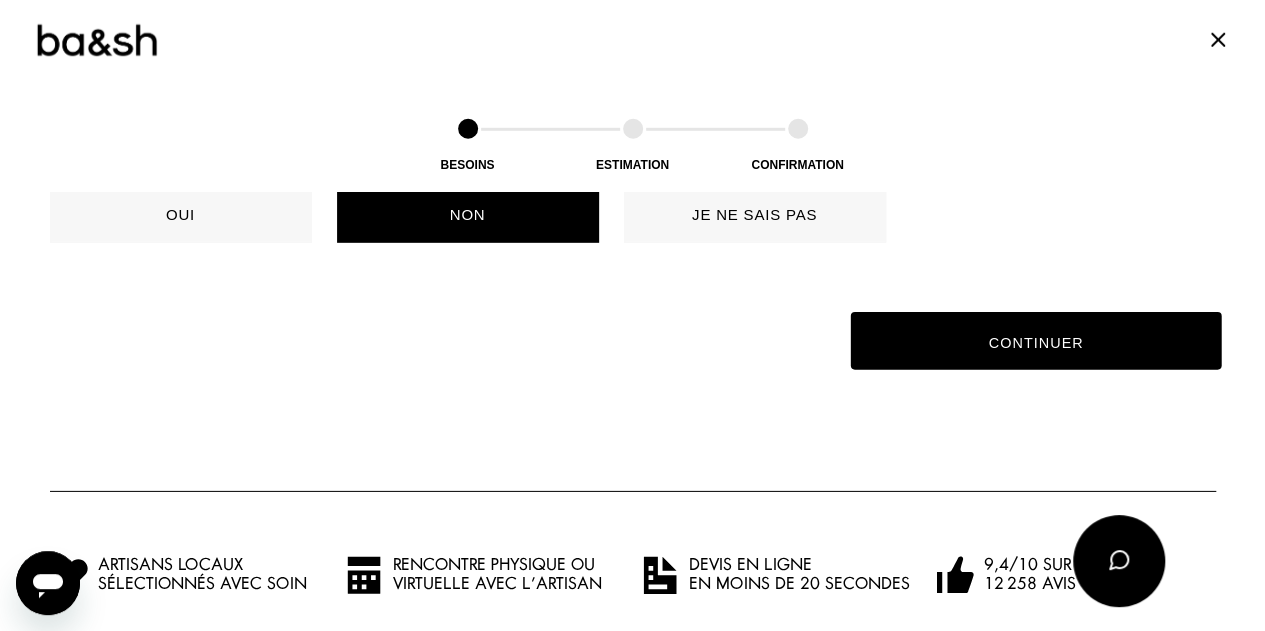 click on "Continuer" at bounding box center [1035, 341] 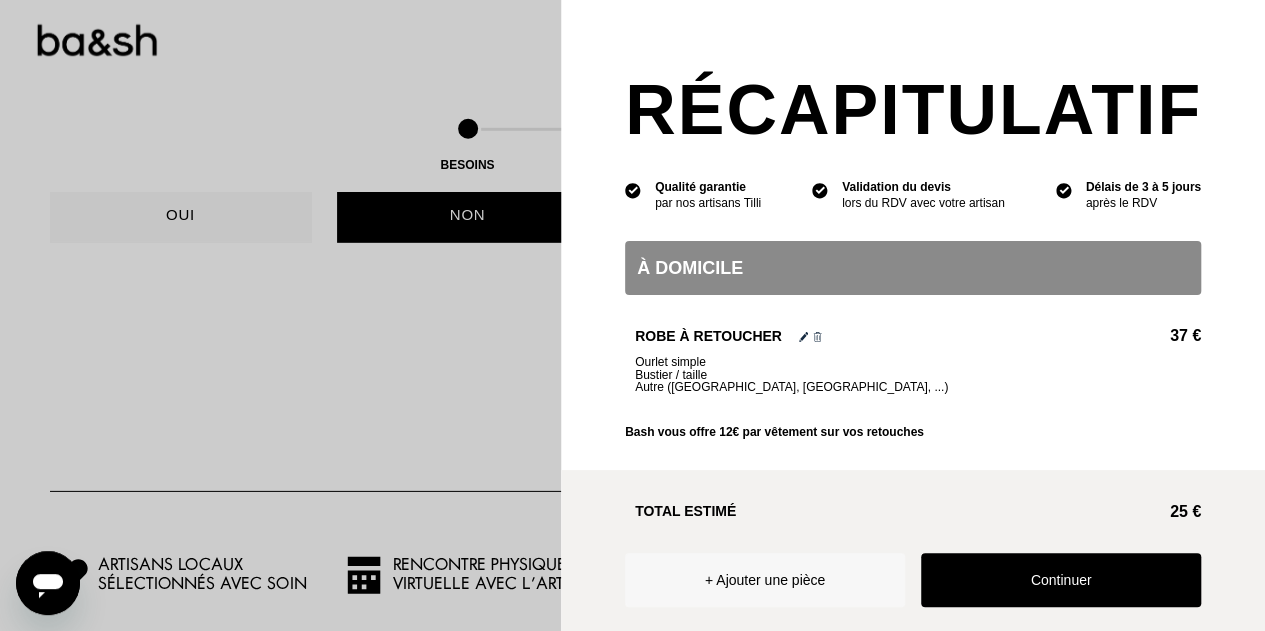 scroll, scrollTop: 1018, scrollLeft: 0, axis: vertical 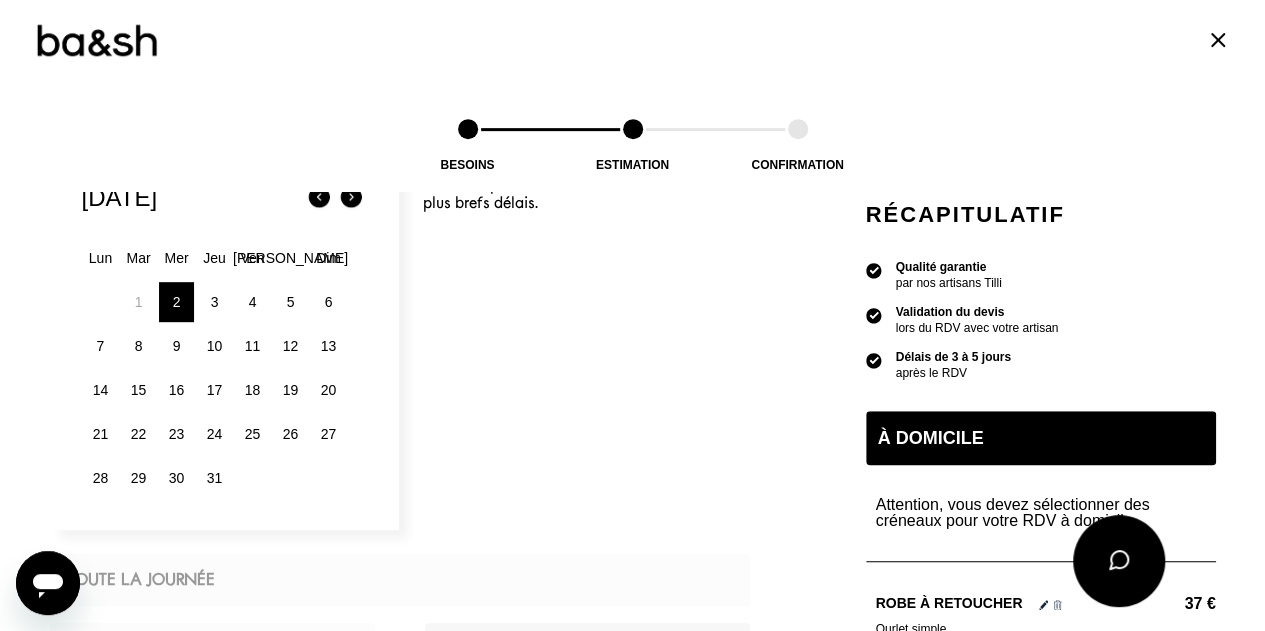 click on "3" at bounding box center (214, 302) 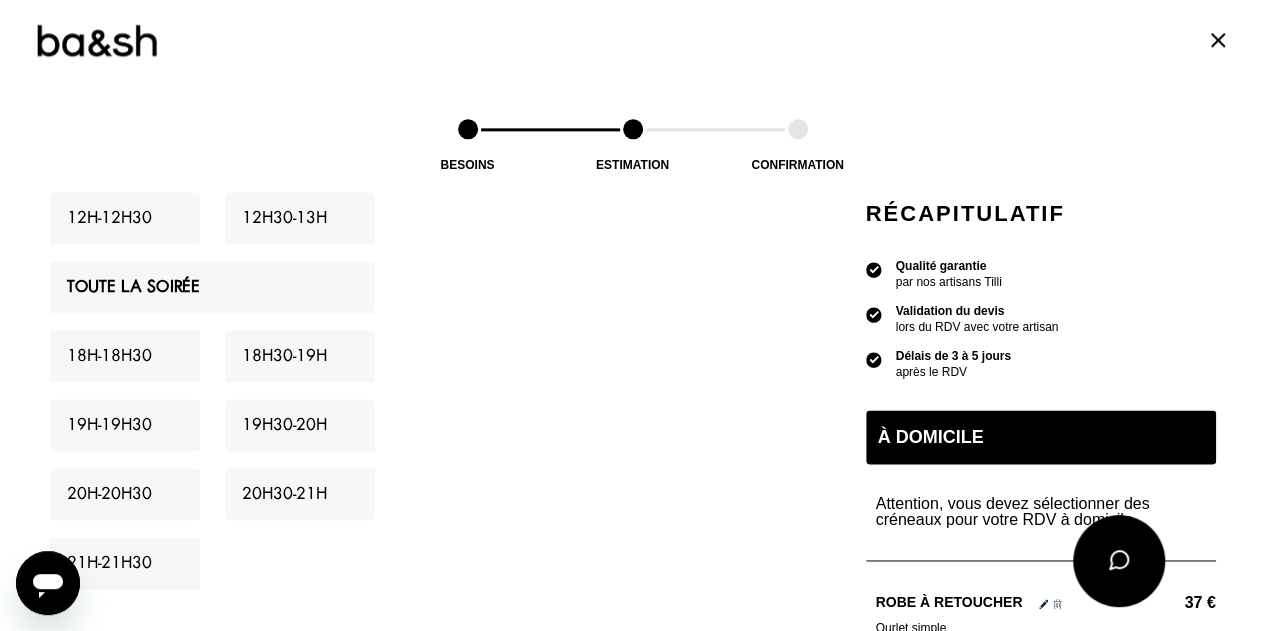 scroll, scrollTop: 1225, scrollLeft: 0, axis: vertical 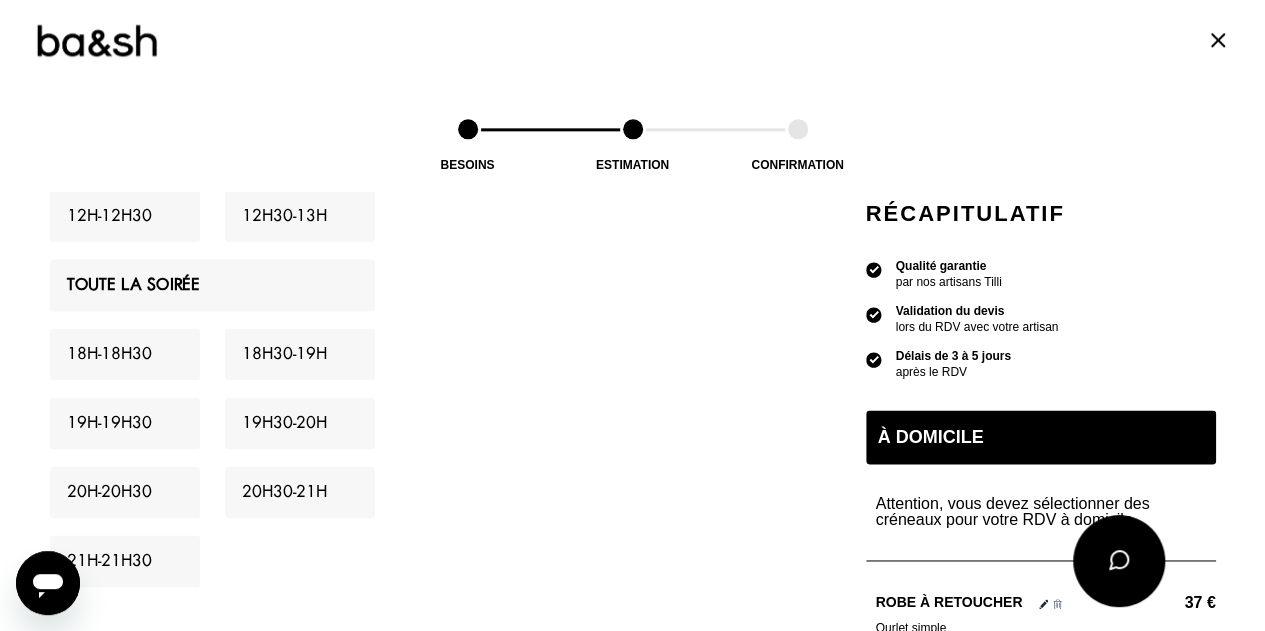 click on "Toute la soirée" at bounding box center [212, 285] 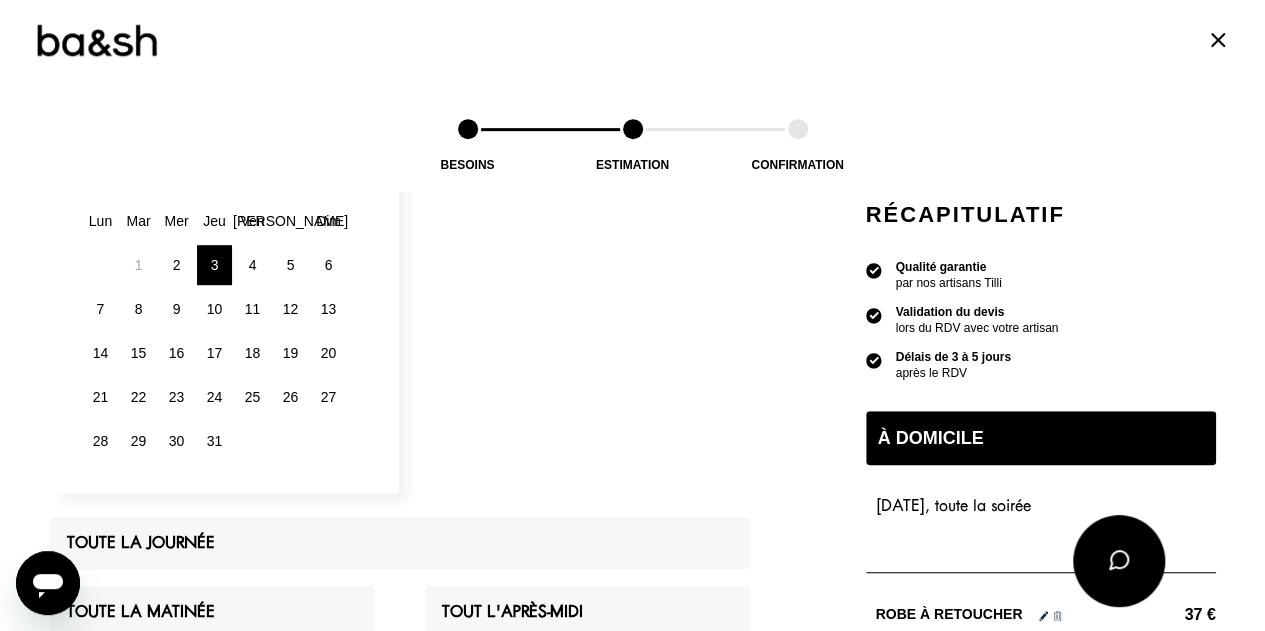 scroll, scrollTop: 394, scrollLeft: 0, axis: vertical 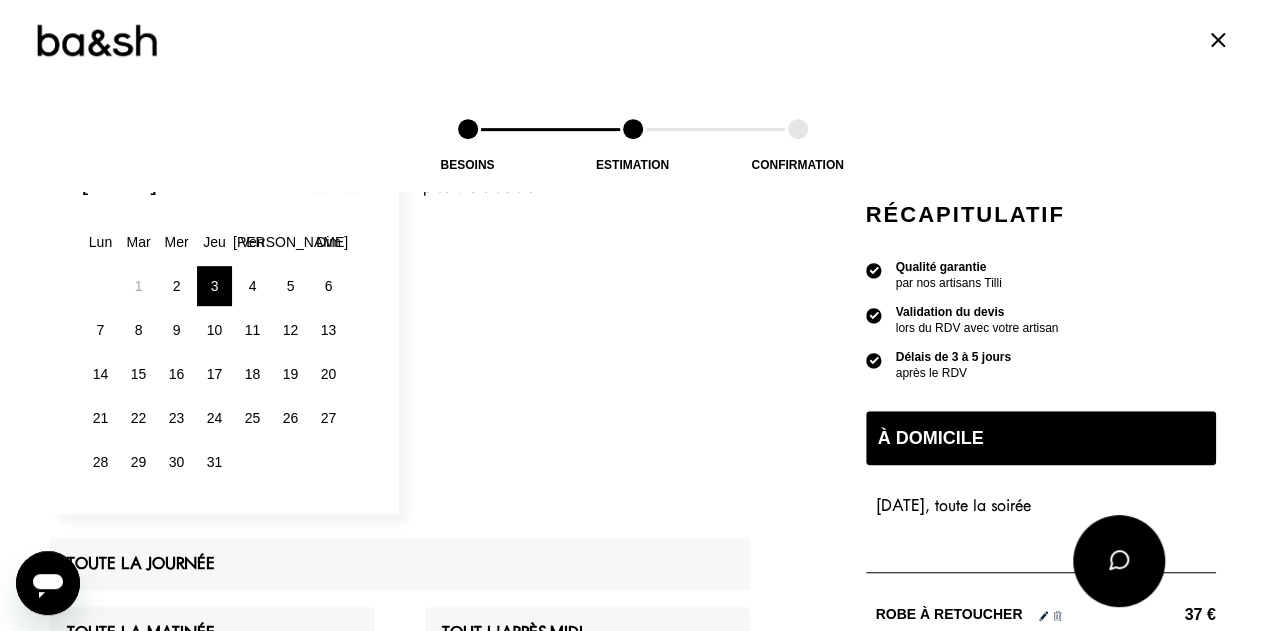 click on "2" at bounding box center (176, 286) 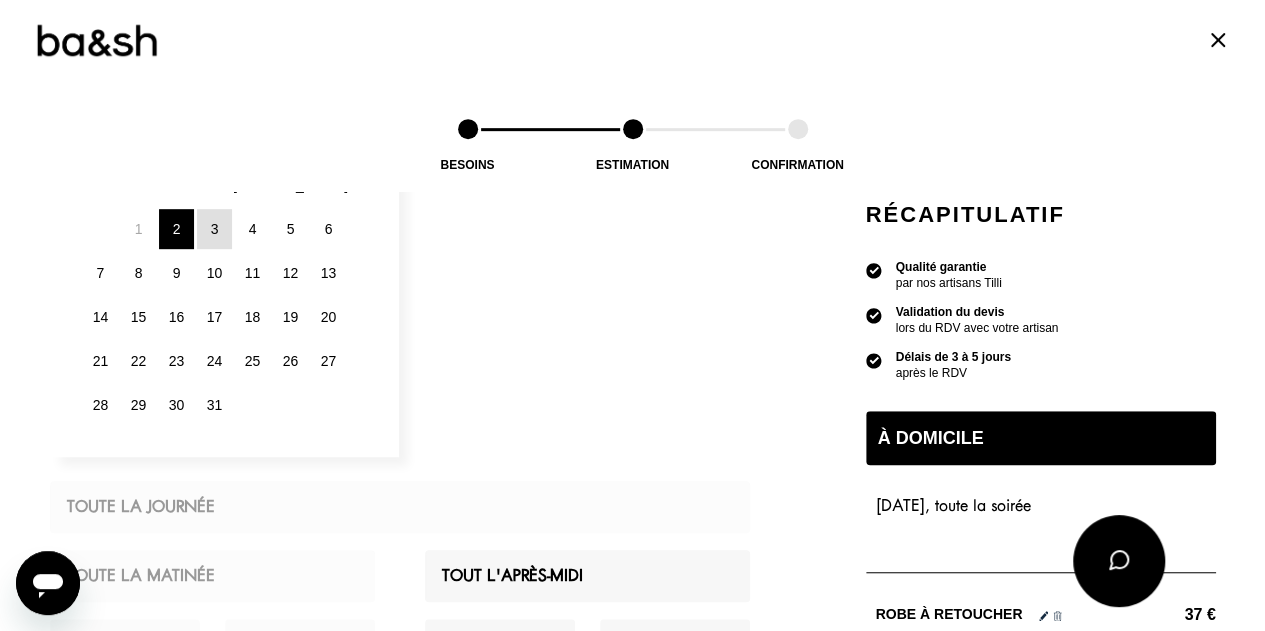scroll, scrollTop: 447, scrollLeft: 0, axis: vertical 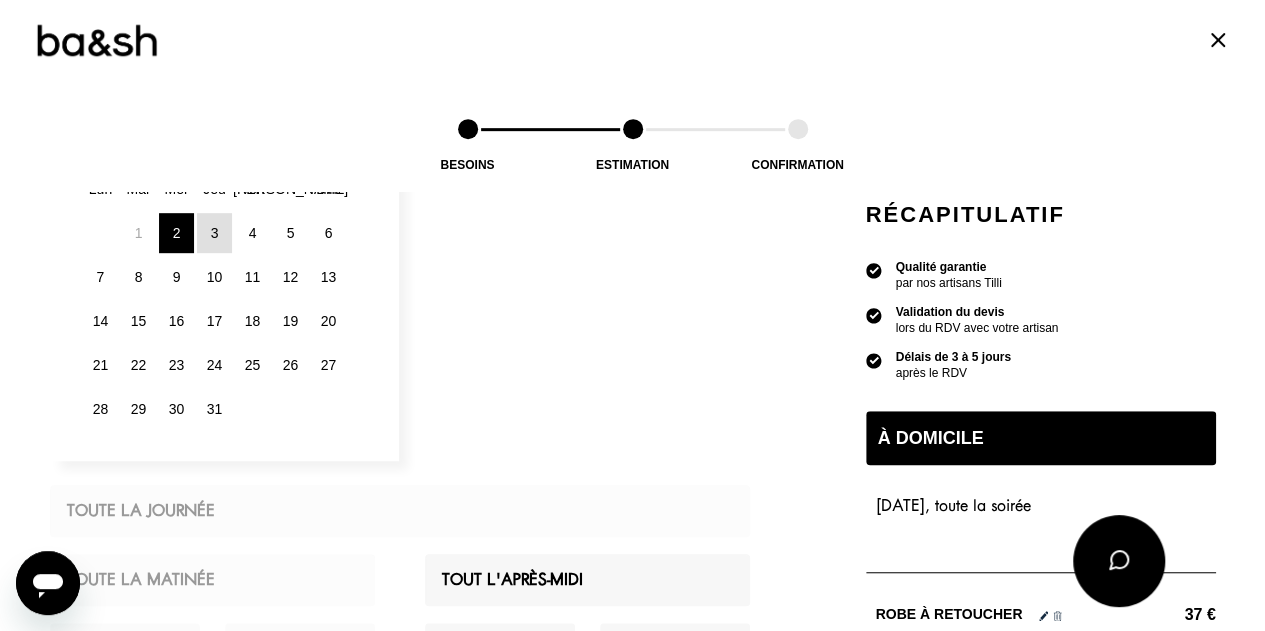 click on "3" at bounding box center (214, 233) 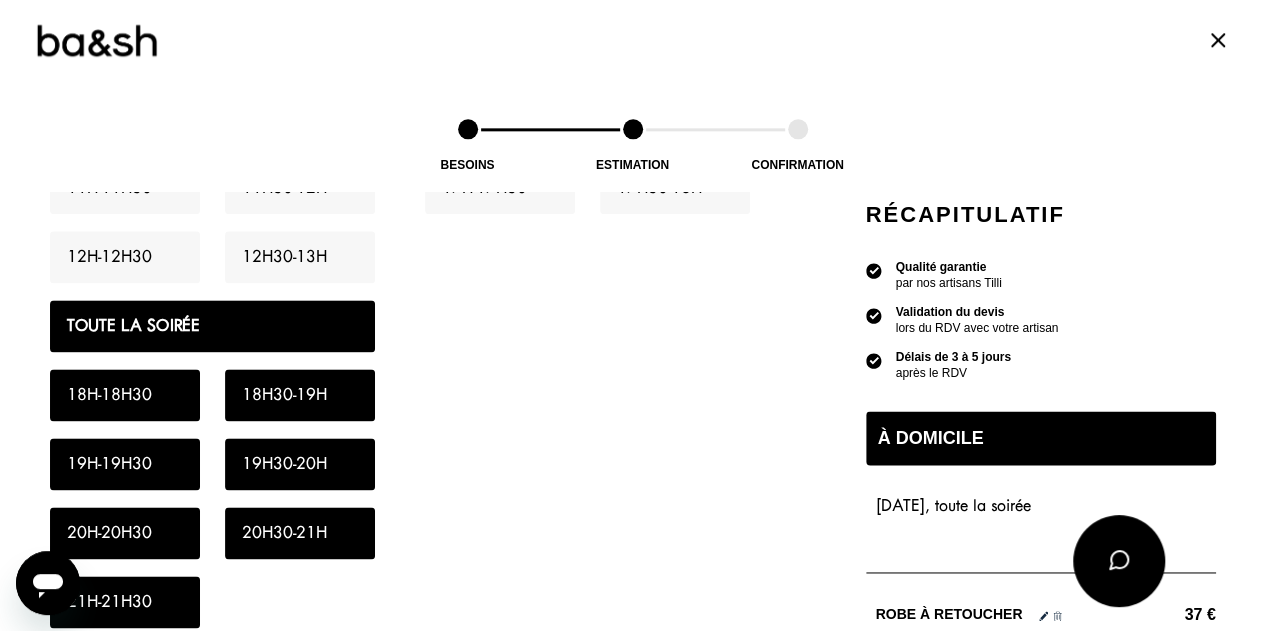 scroll, scrollTop: 1189, scrollLeft: 0, axis: vertical 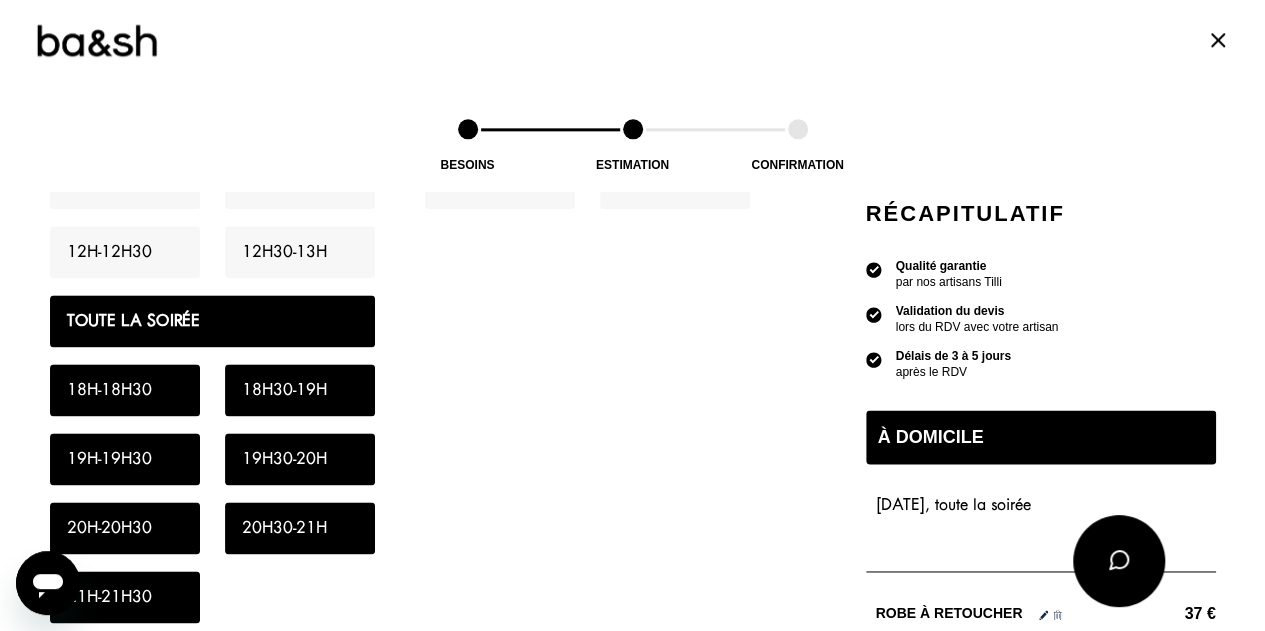 click on "Toute la soirée" at bounding box center (212, 321) 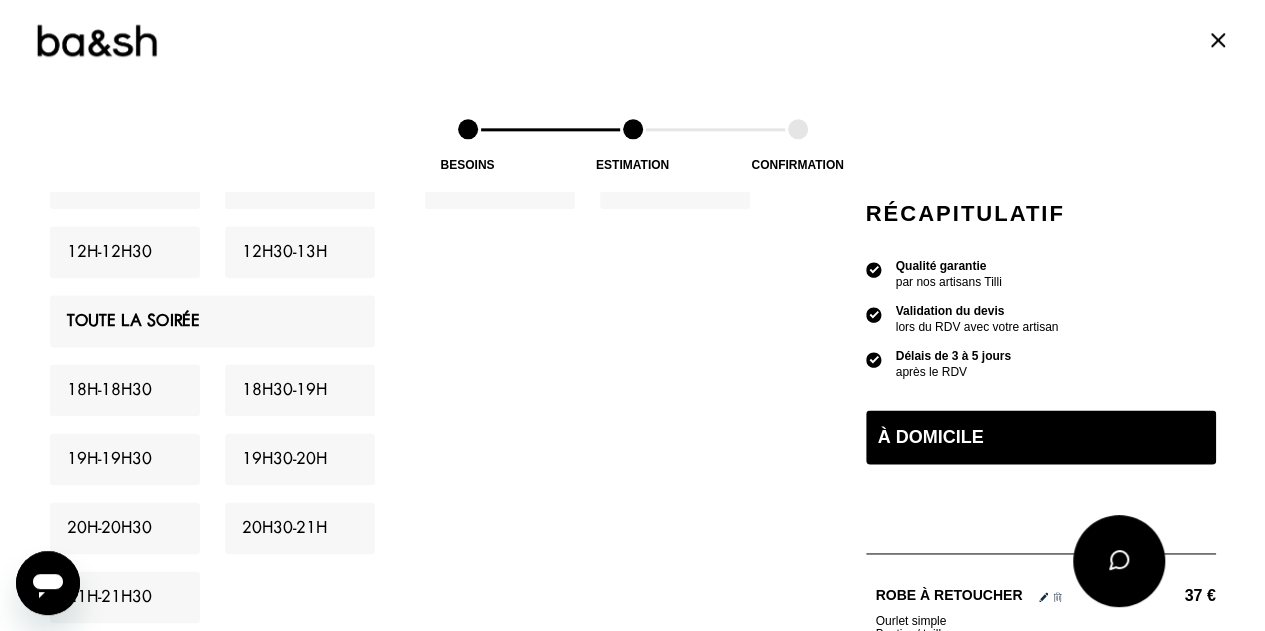 click on "20h  -  20h30" at bounding box center [125, 528] 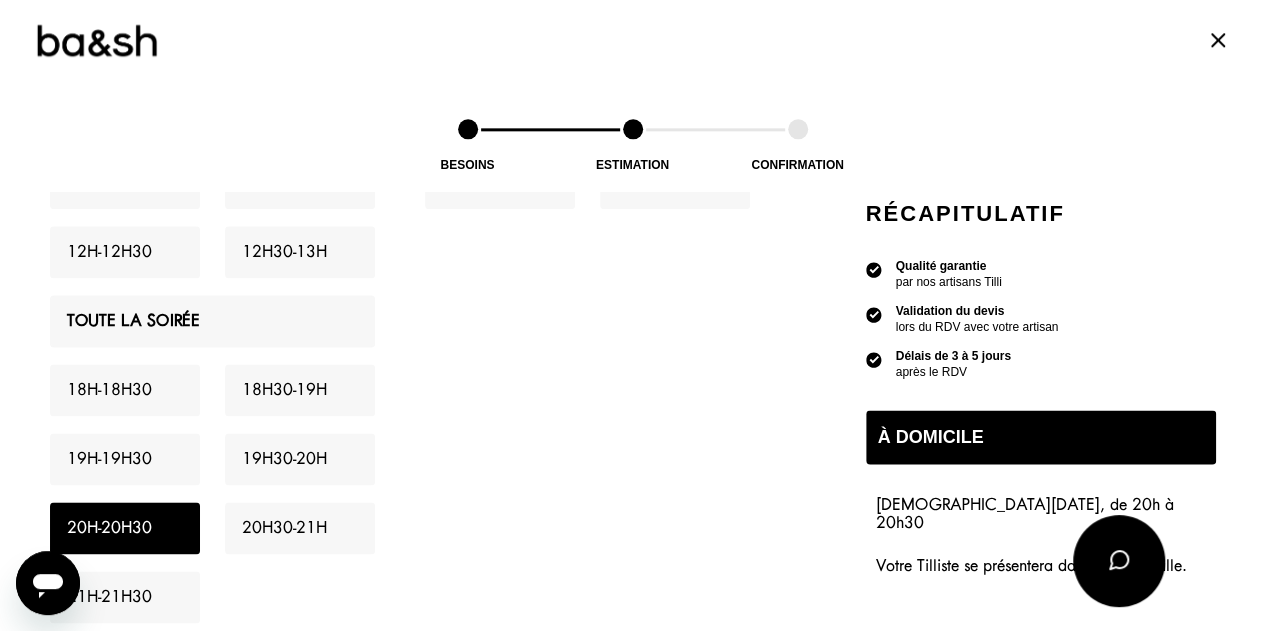 scroll, scrollTop: 1286, scrollLeft: 0, axis: vertical 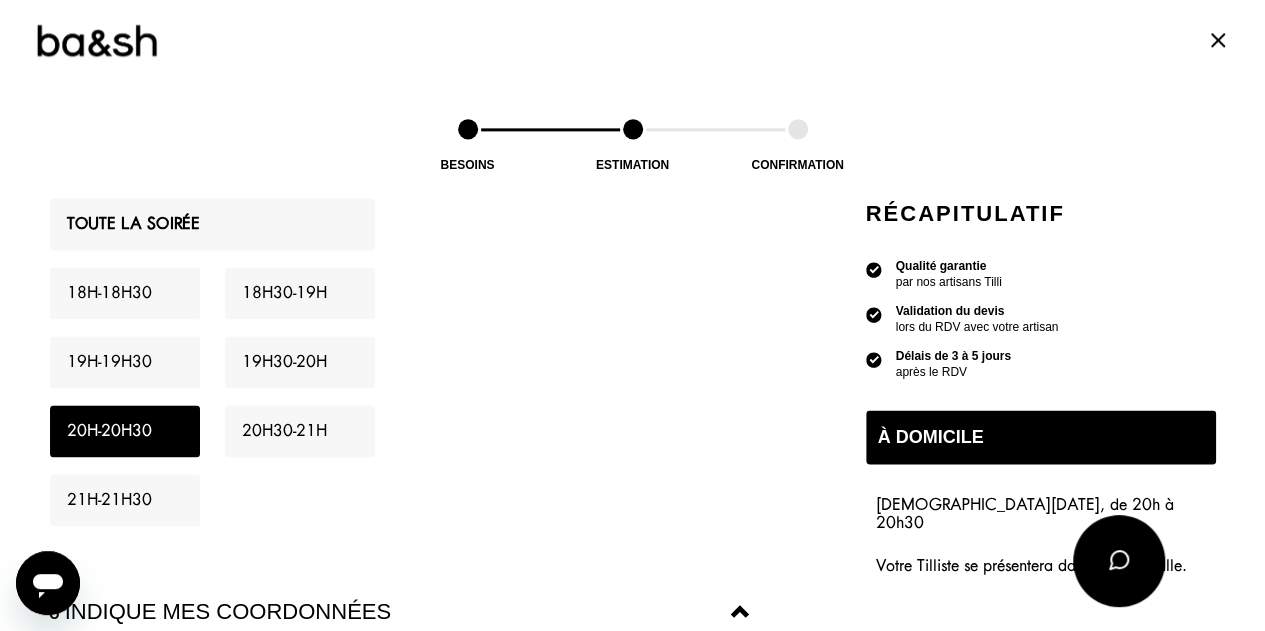 click on "20h  -  20h30" at bounding box center (109, 431) 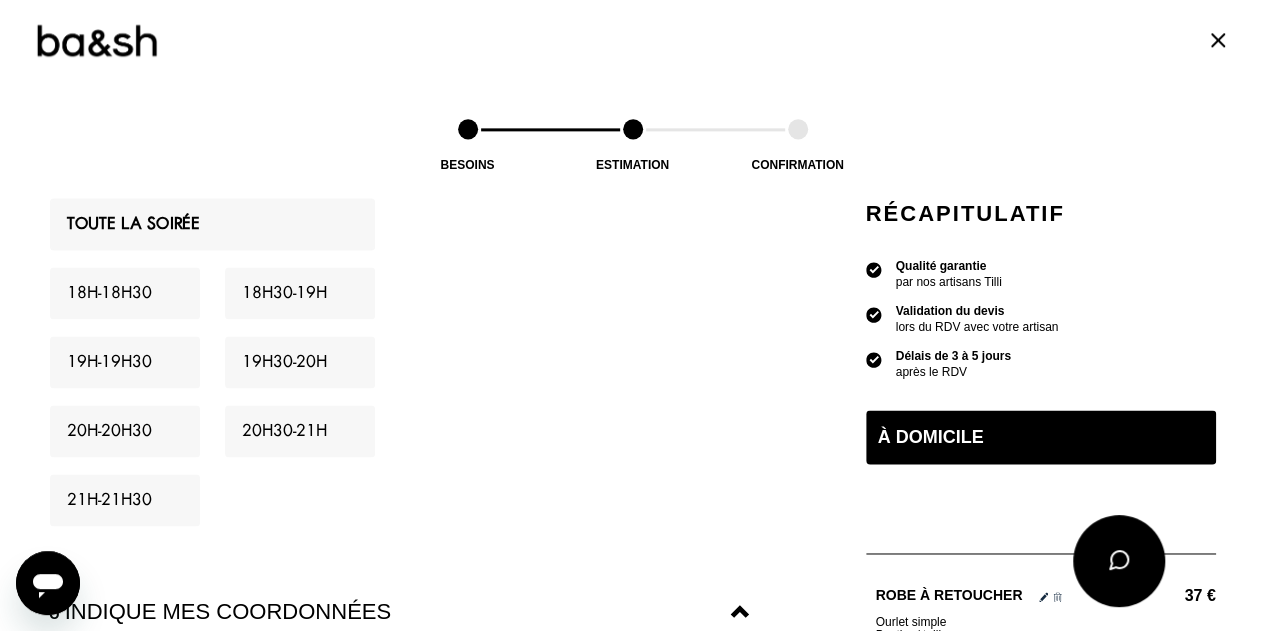 click on "21h  -  21h30" at bounding box center (125, 500) 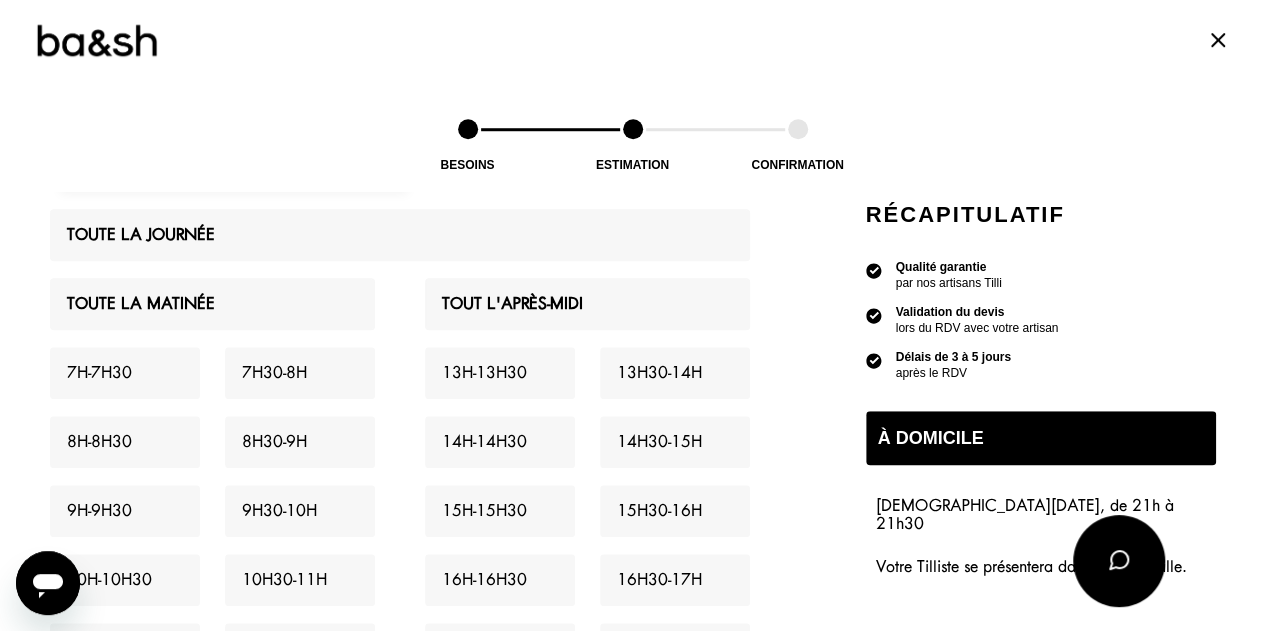 scroll, scrollTop: 722, scrollLeft: 0, axis: vertical 